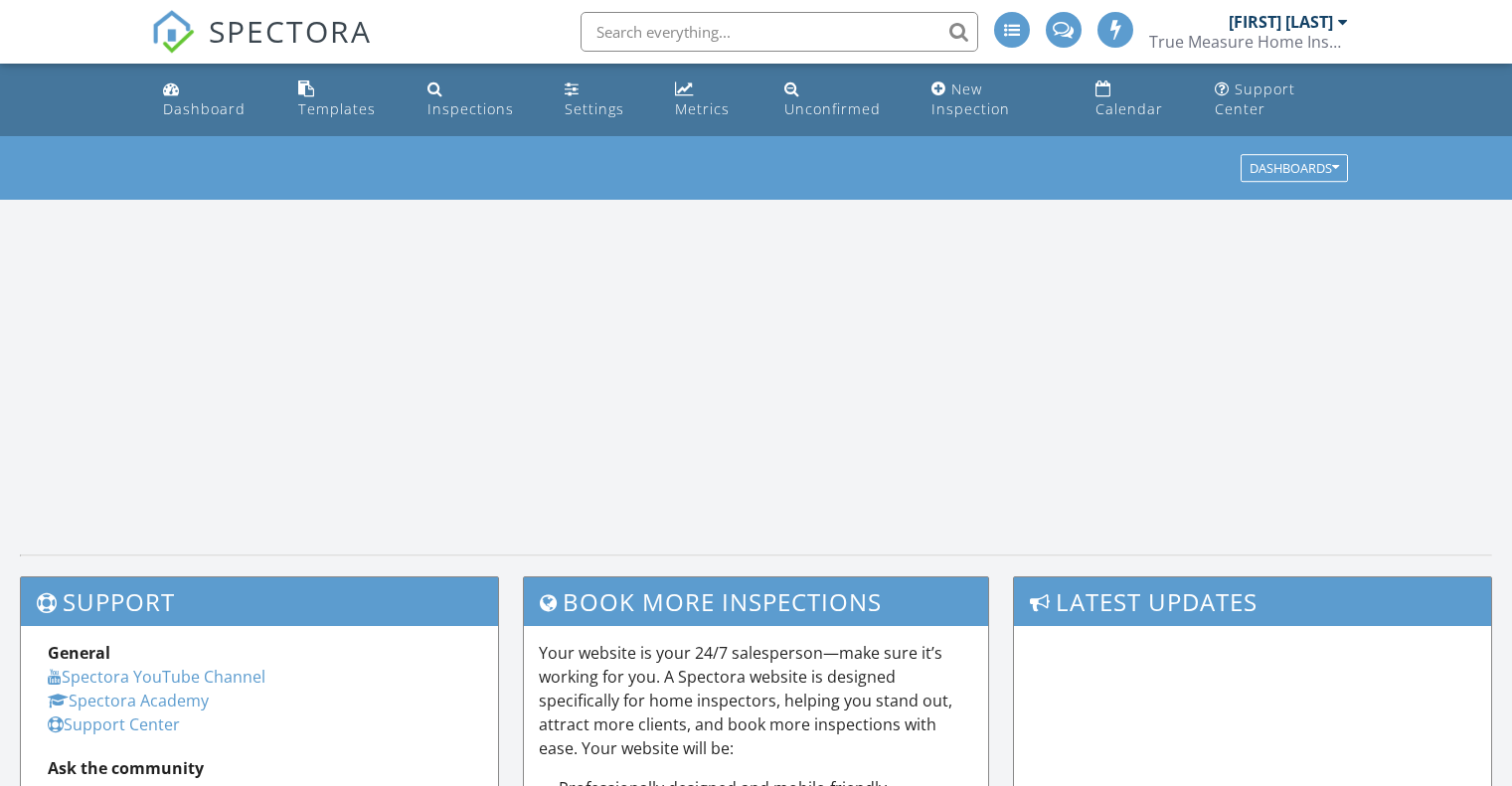 scroll, scrollTop: 0, scrollLeft: 0, axis: both 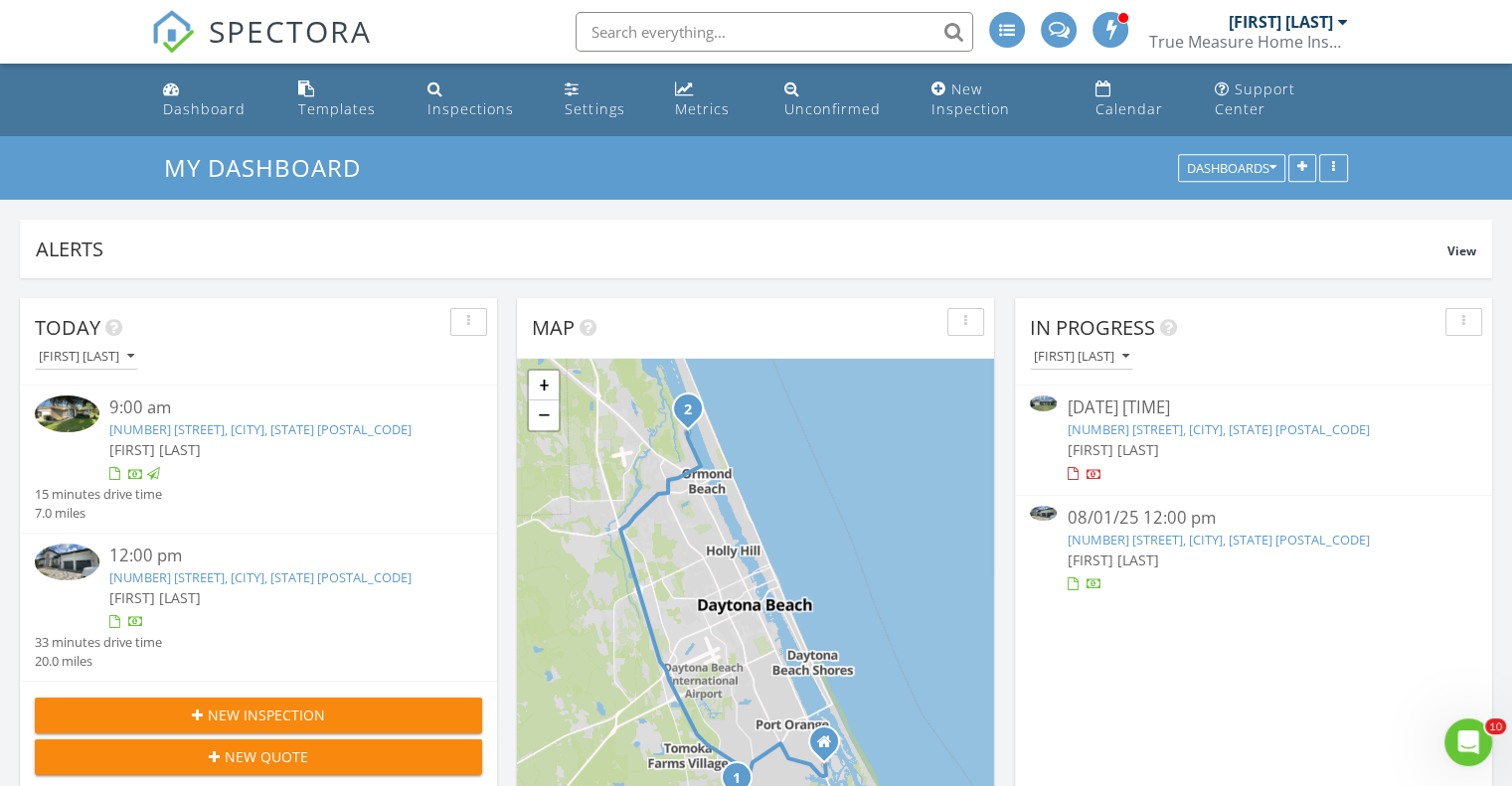 click on "[NUMBER] [STREET], [CITY], [STATE] [POSTAL_CODE]" at bounding box center [260, 577] 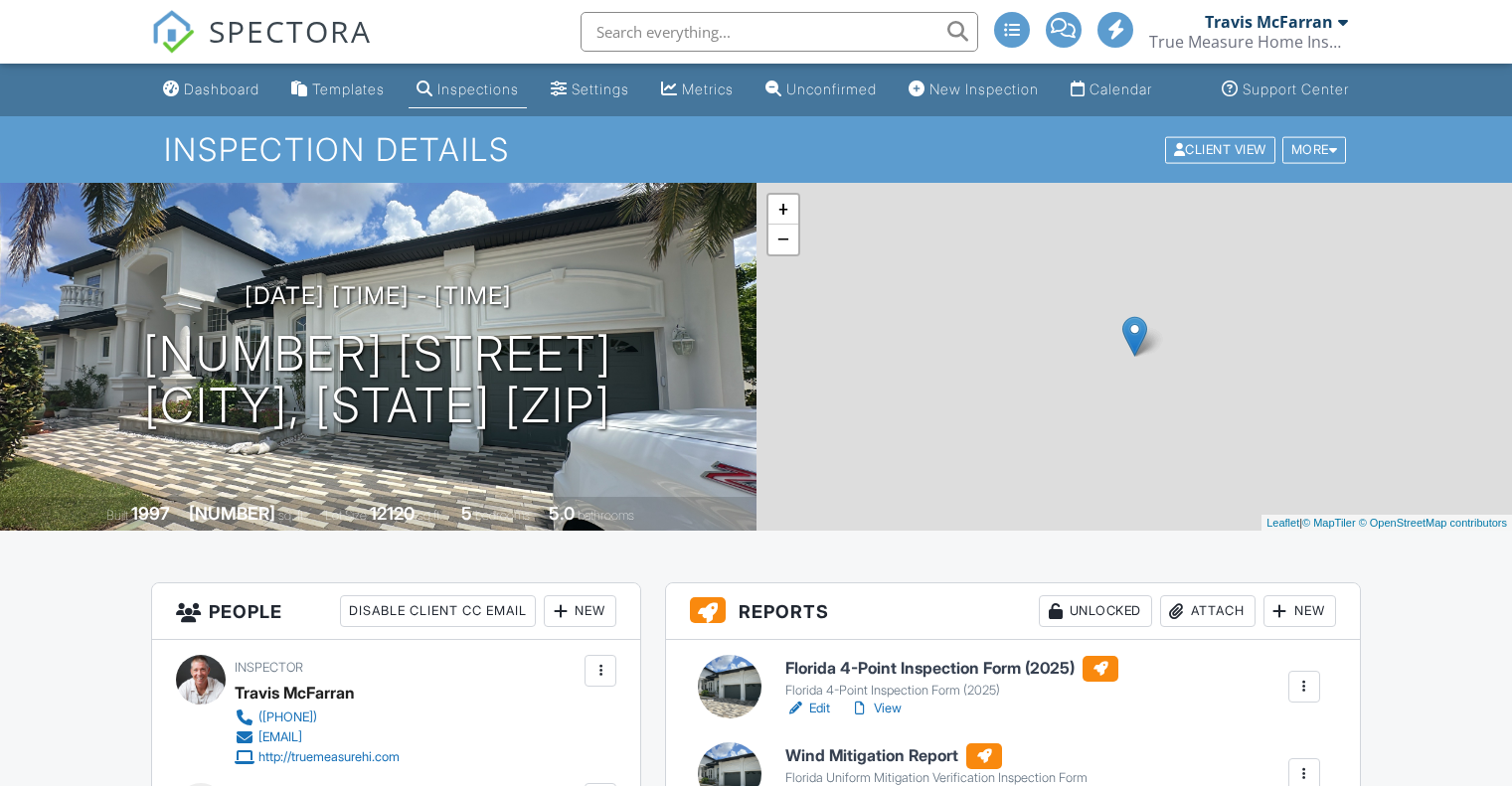 scroll, scrollTop: 0, scrollLeft: 0, axis: both 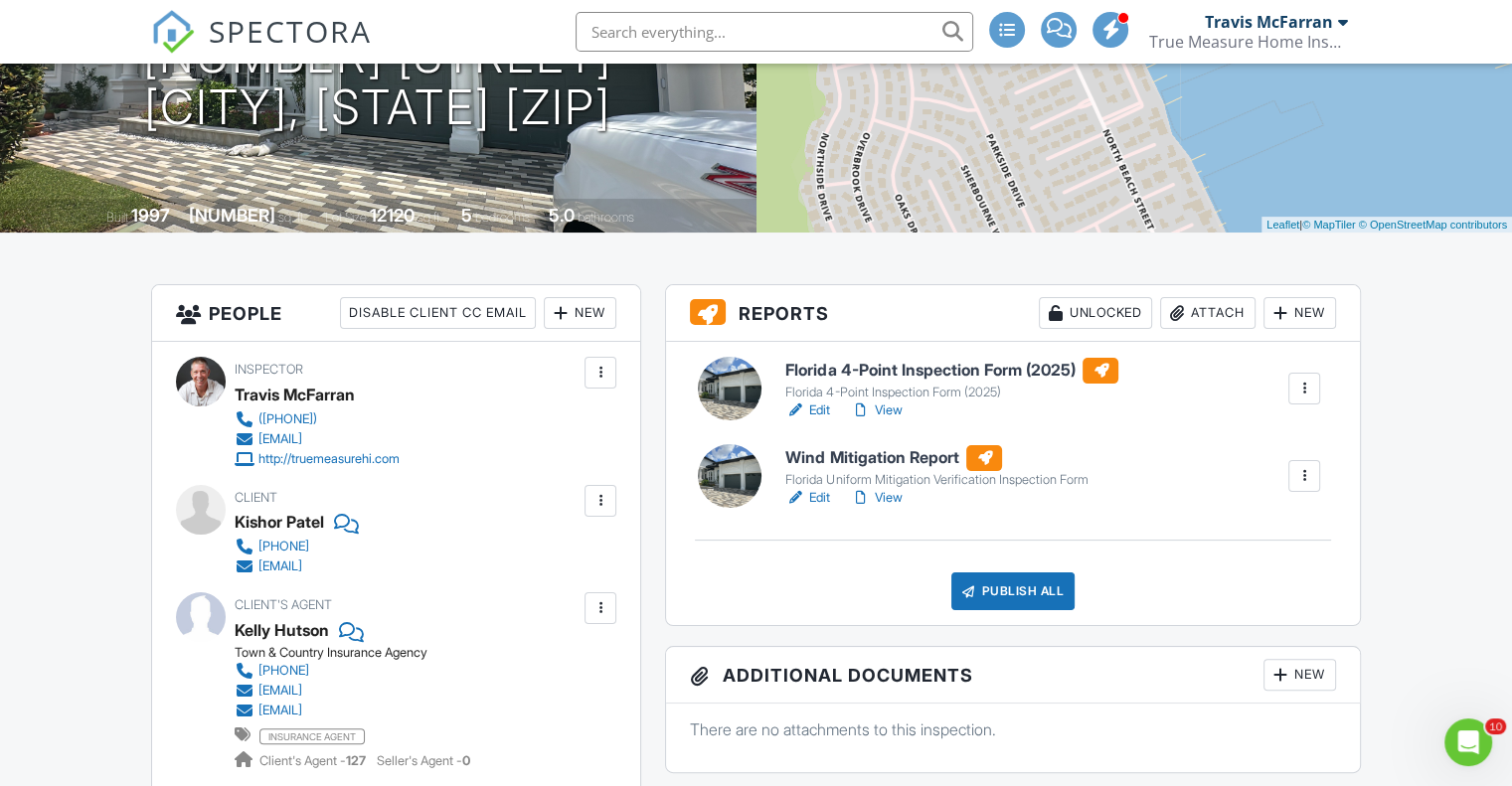 click on "Edit" at bounding box center [807, 498] 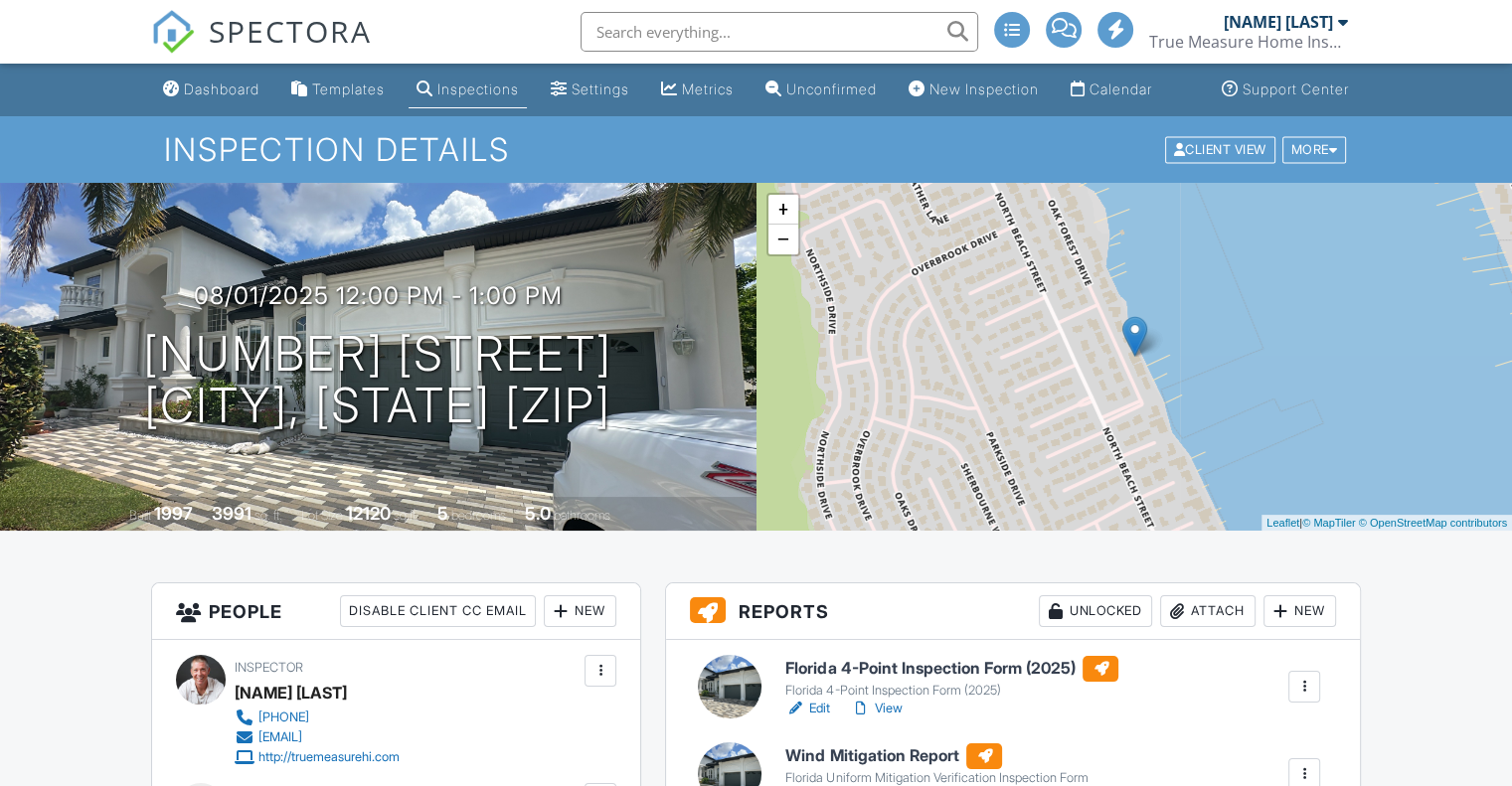 scroll, scrollTop: 198, scrollLeft: 0, axis: vertical 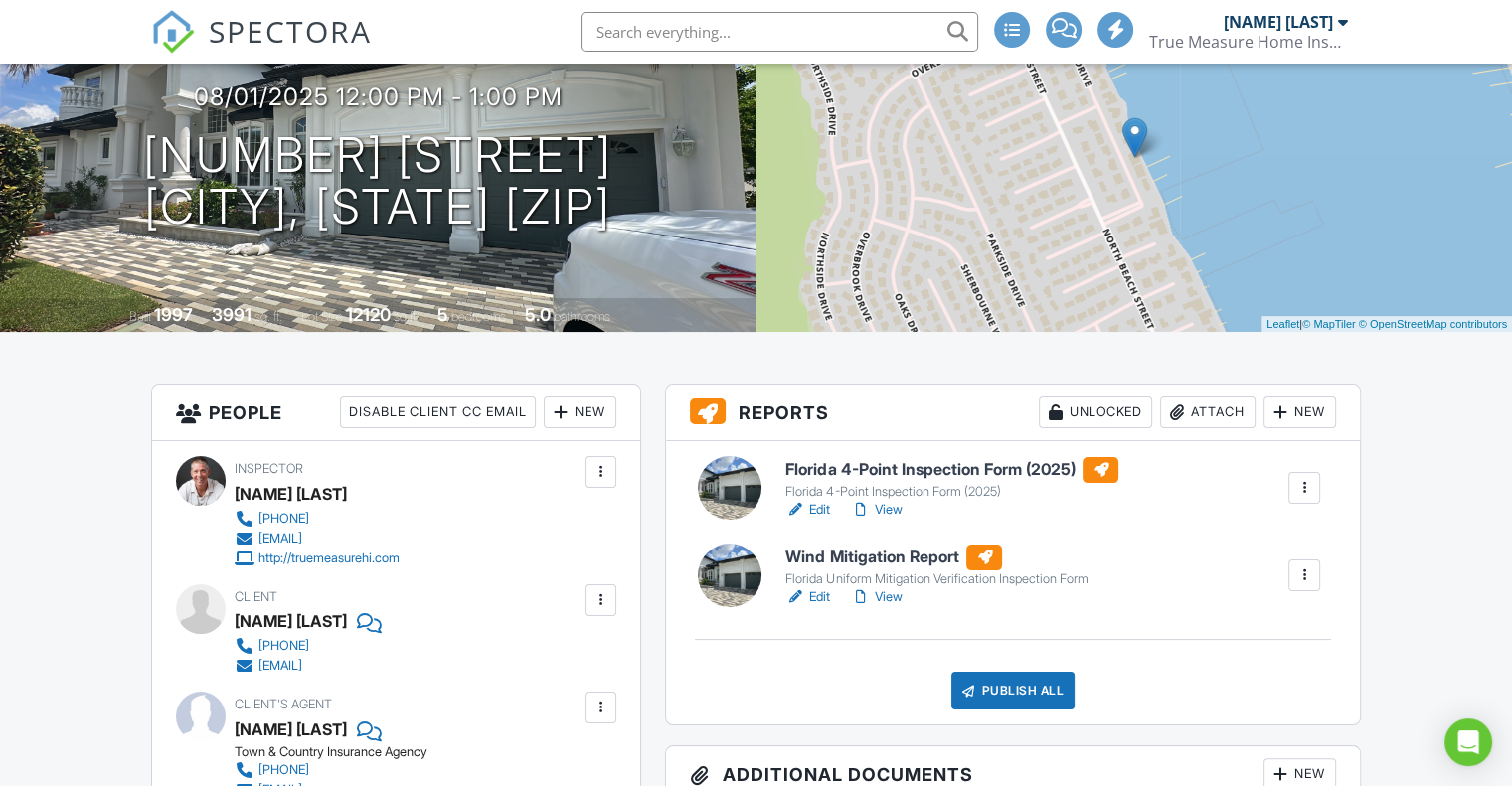 click on "Publish All" at bounding box center [1013, 691] 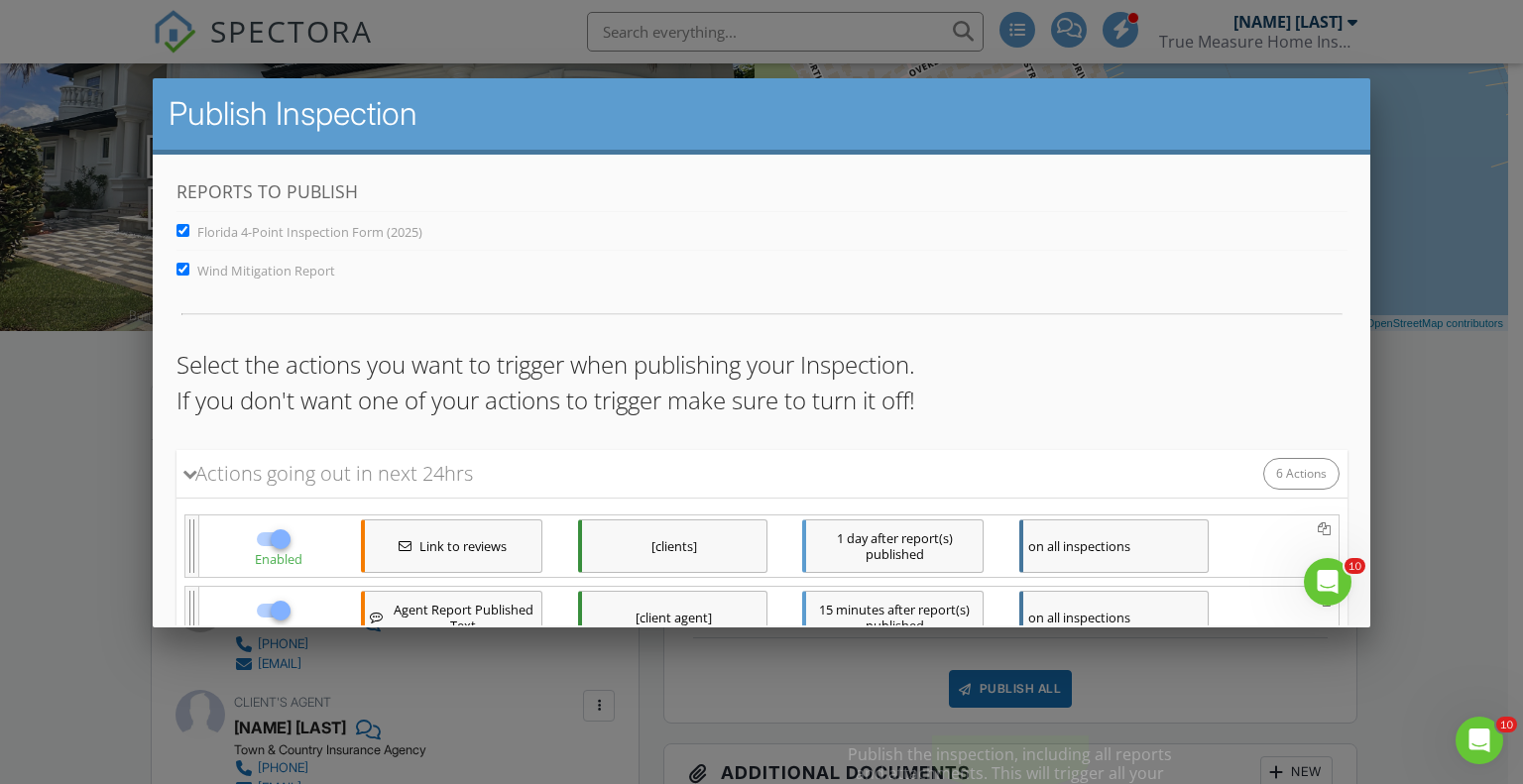 scroll, scrollTop: 0, scrollLeft: 0, axis: both 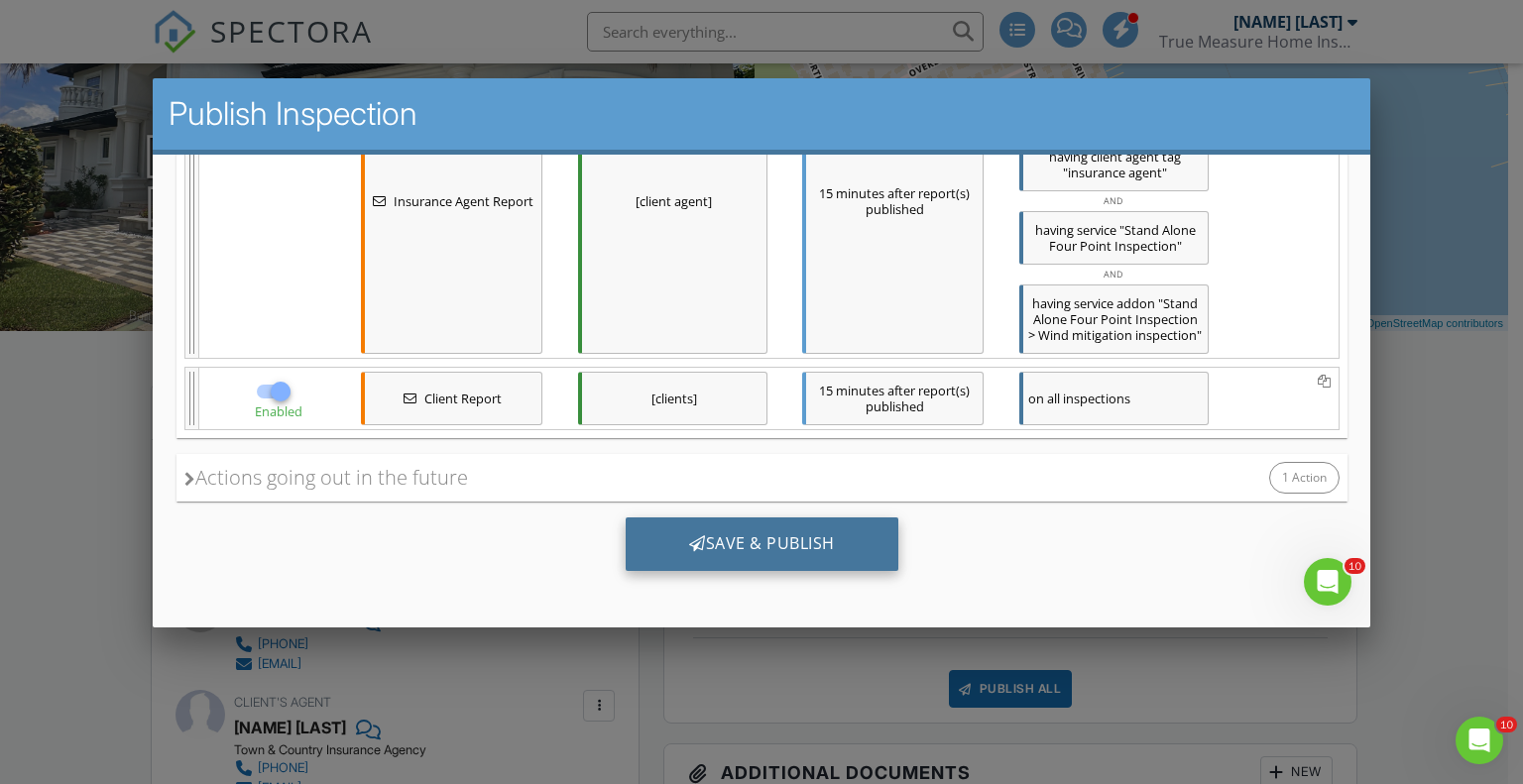 click on "Save & Publish" at bounding box center (761, 544) 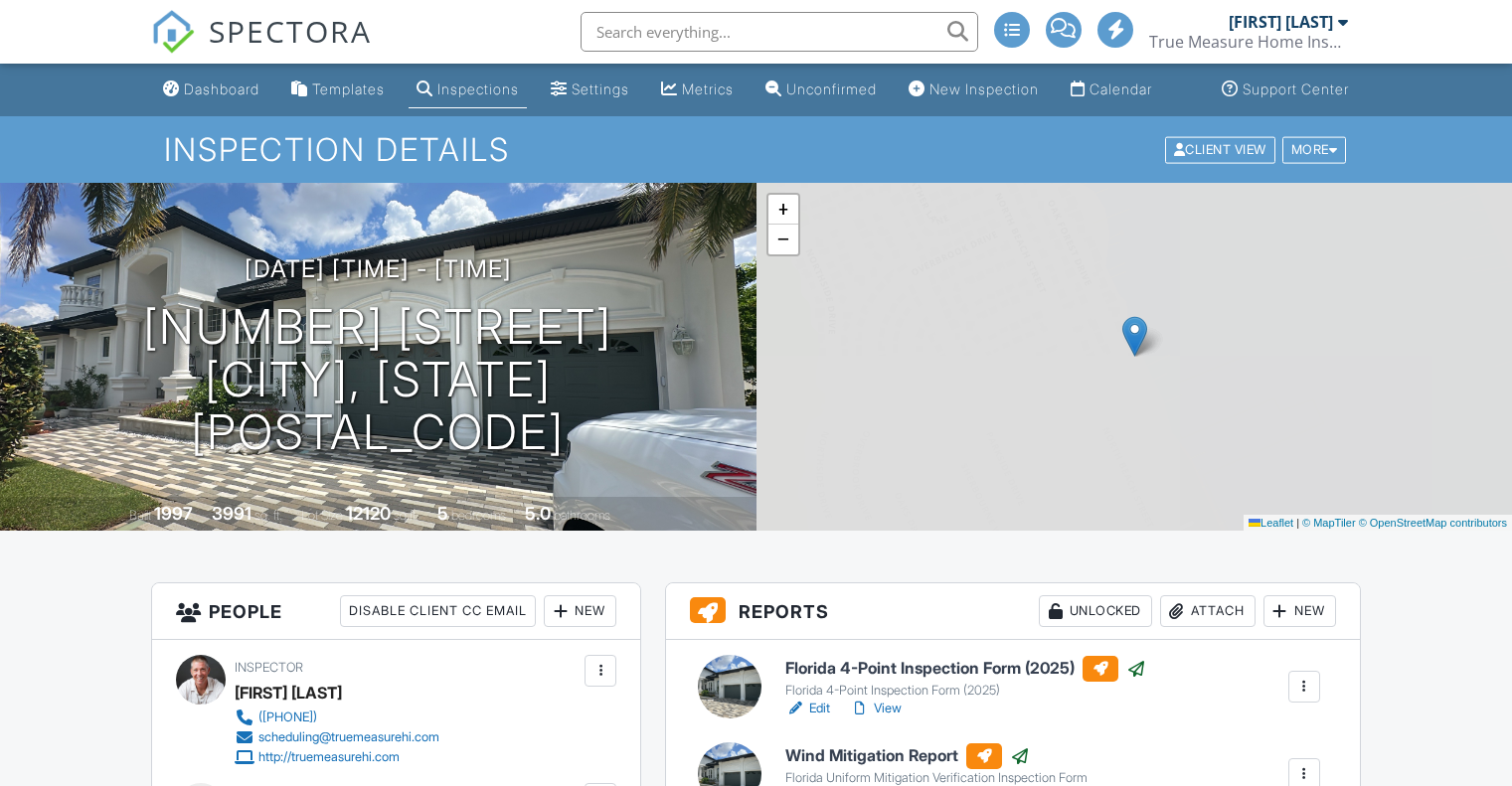 scroll, scrollTop: 0, scrollLeft: 0, axis: both 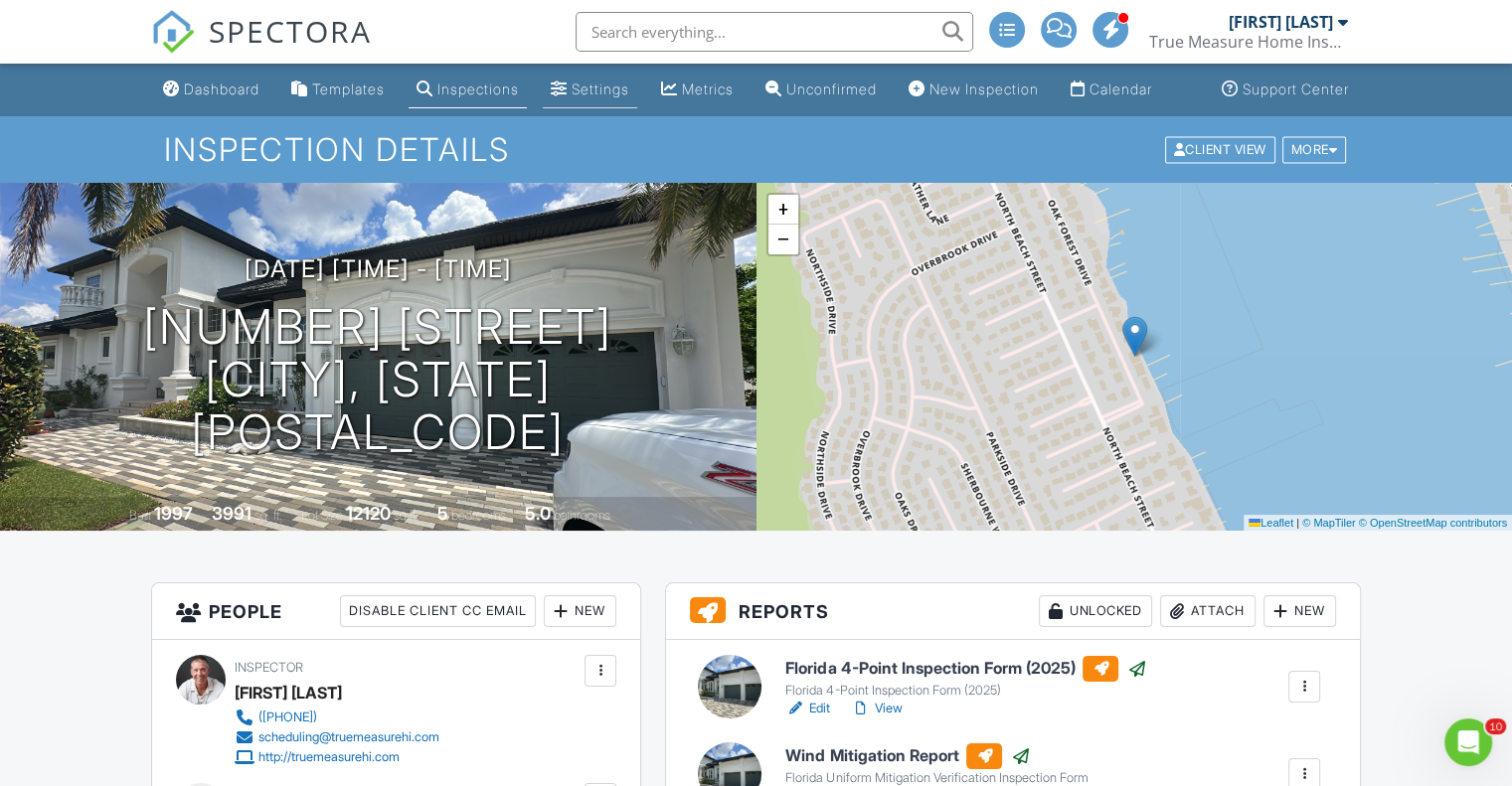 click on "Settings" at bounding box center (600, 88) 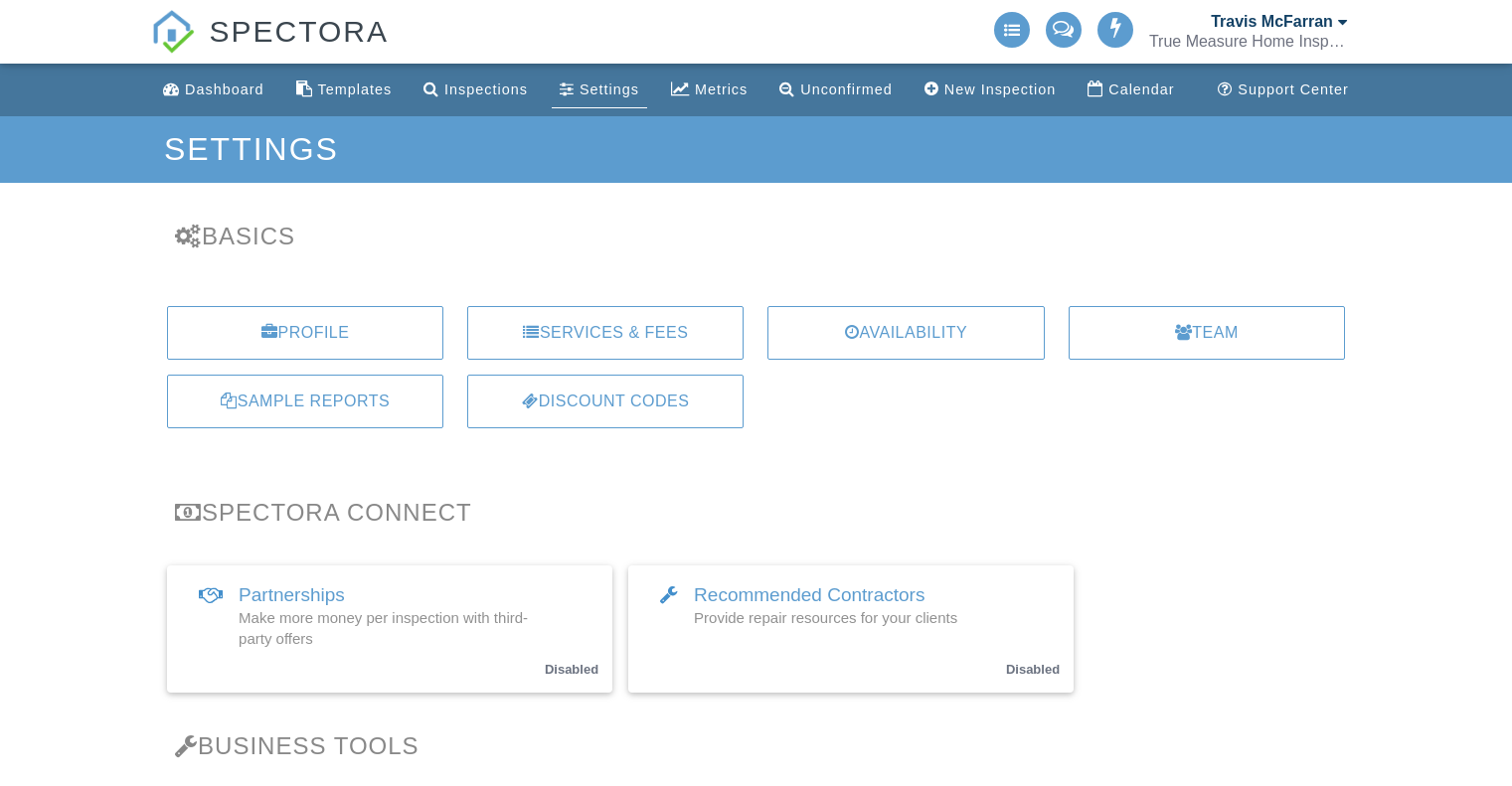 scroll, scrollTop: 0, scrollLeft: 0, axis: both 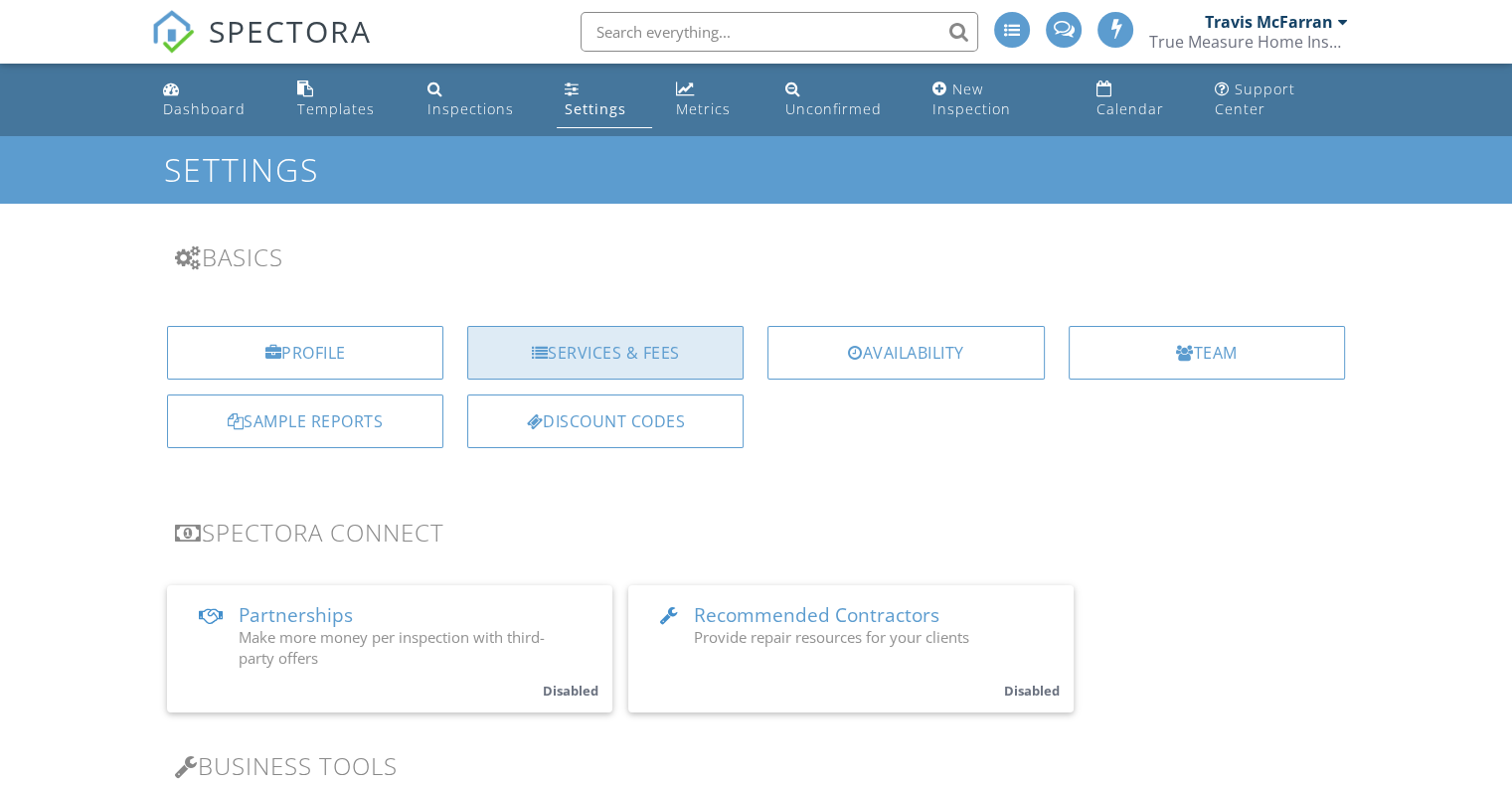 click on "Services & Fees" at bounding box center (605, 353) 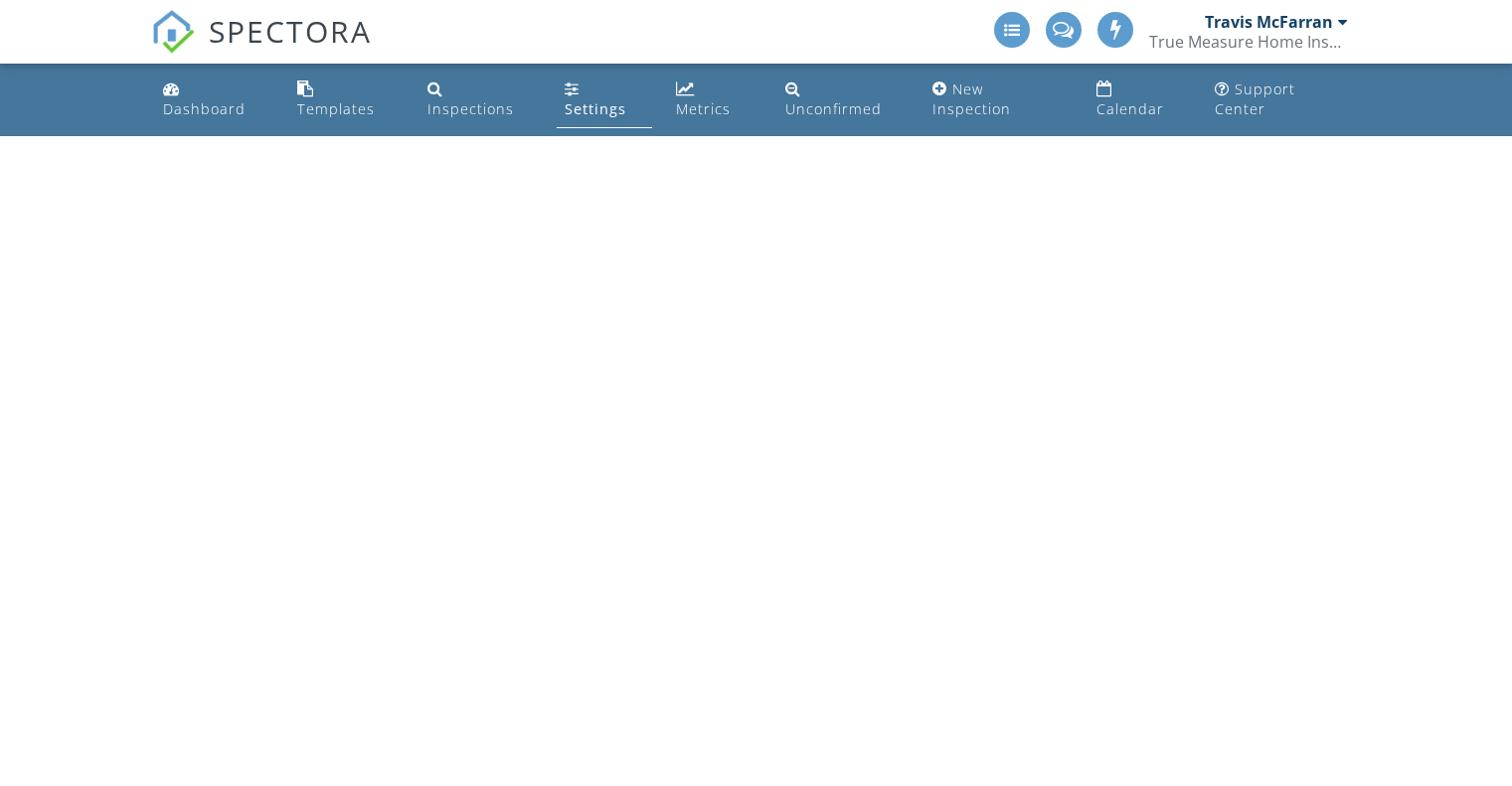 scroll, scrollTop: 0, scrollLeft: 0, axis: both 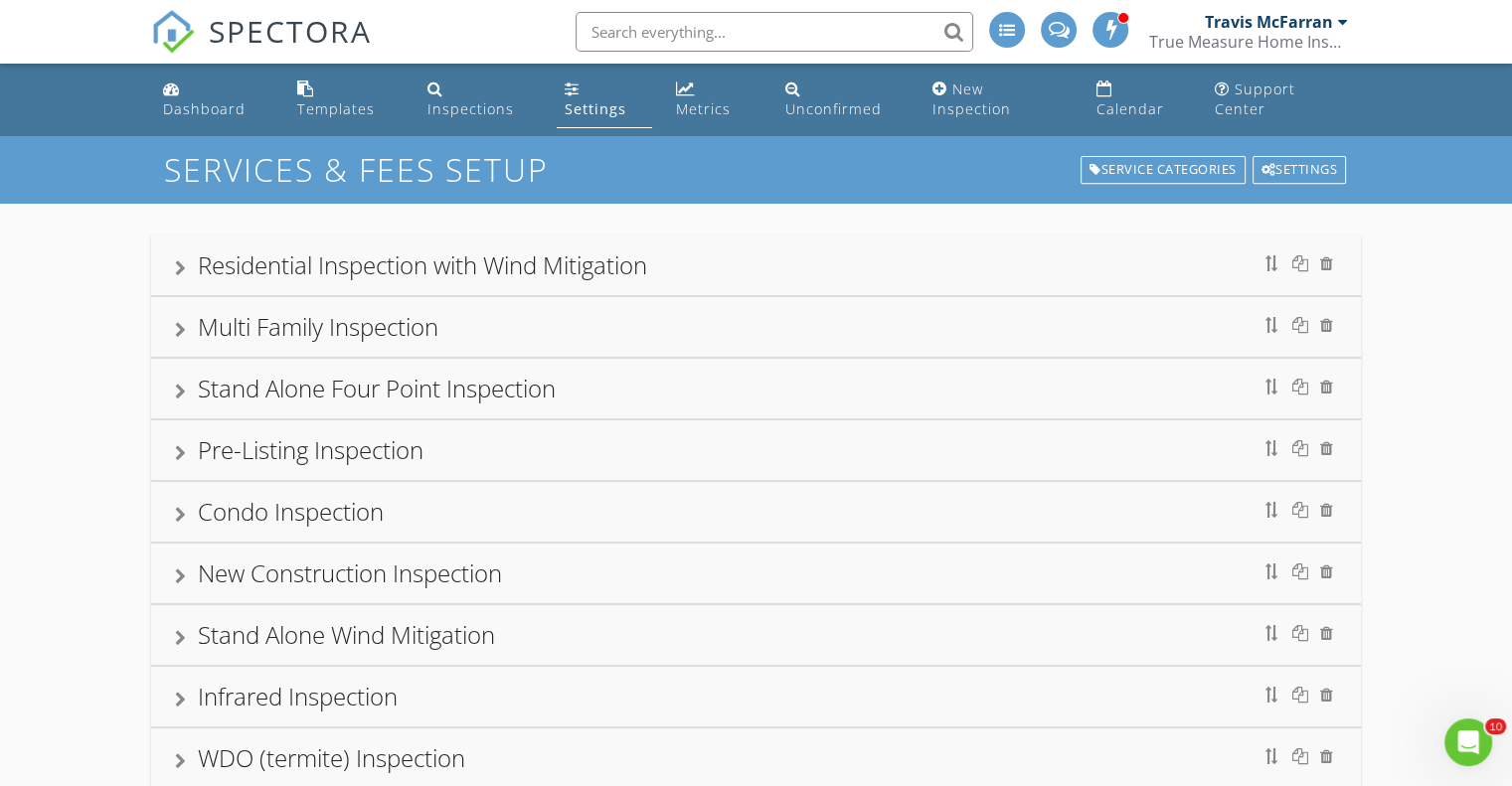 click on "Stand Alone Four Point Inspection" at bounding box center (756, 389) 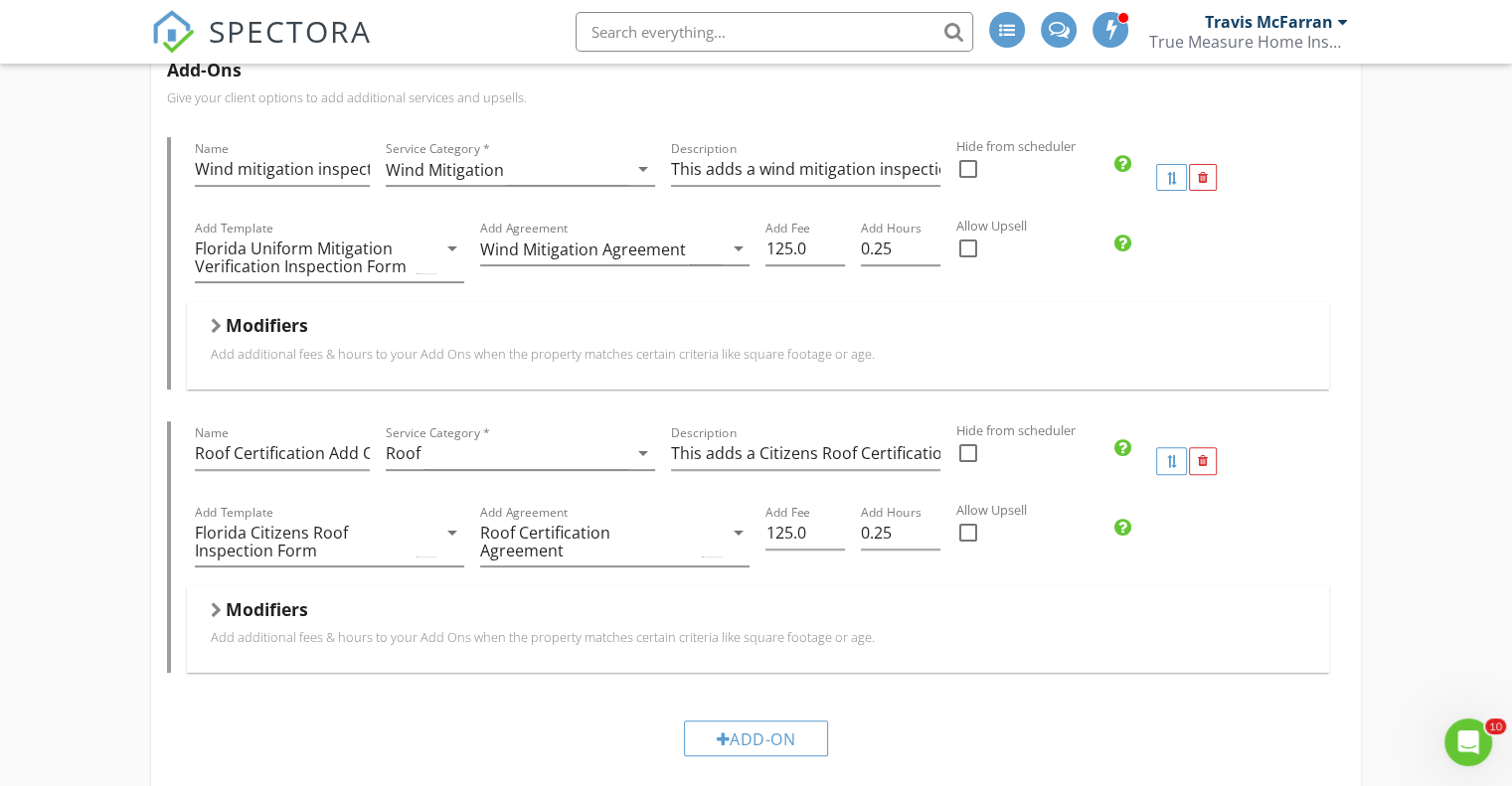 scroll, scrollTop: 795, scrollLeft: 0, axis: vertical 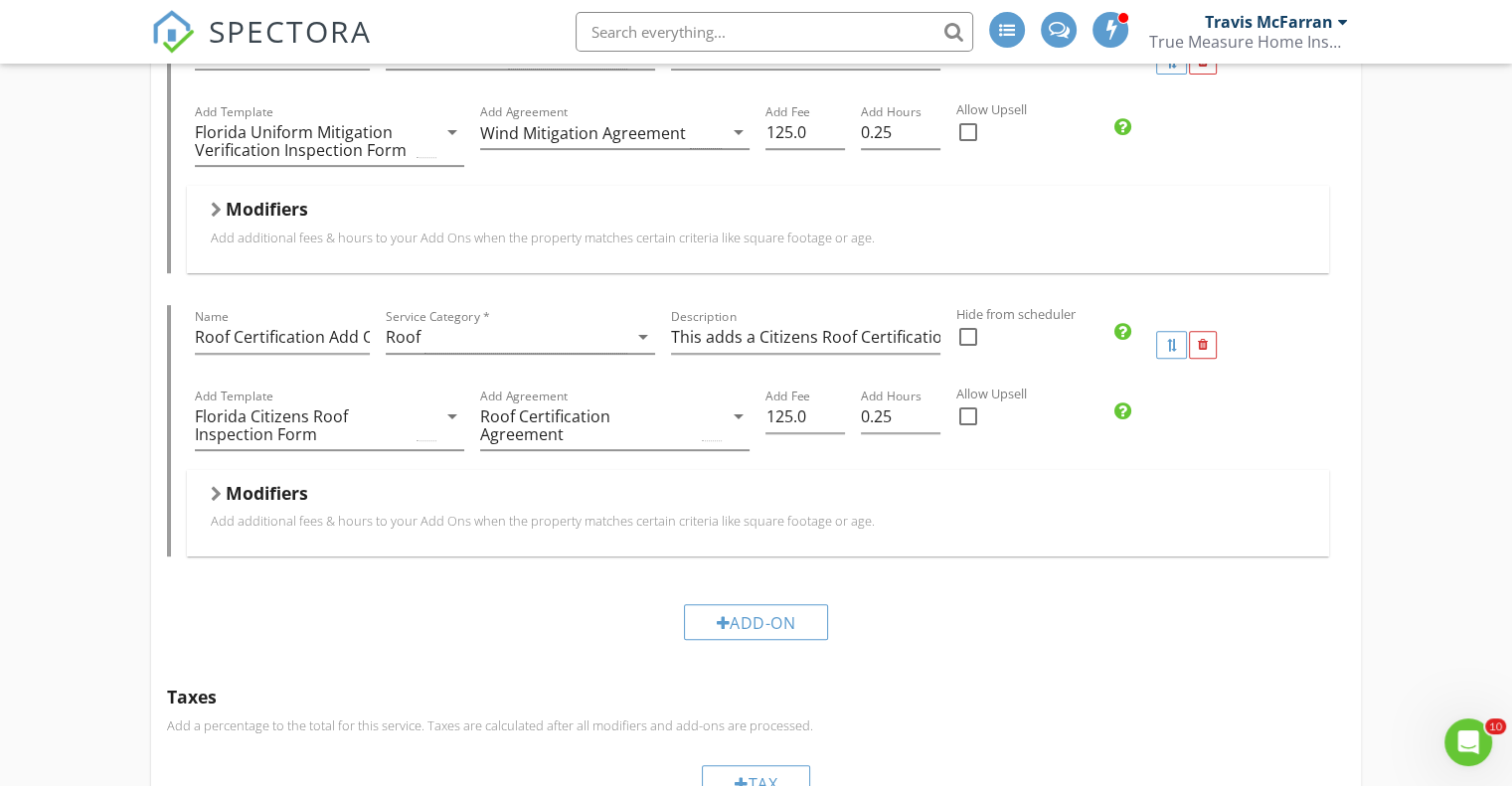 click at bounding box center (216, 494) 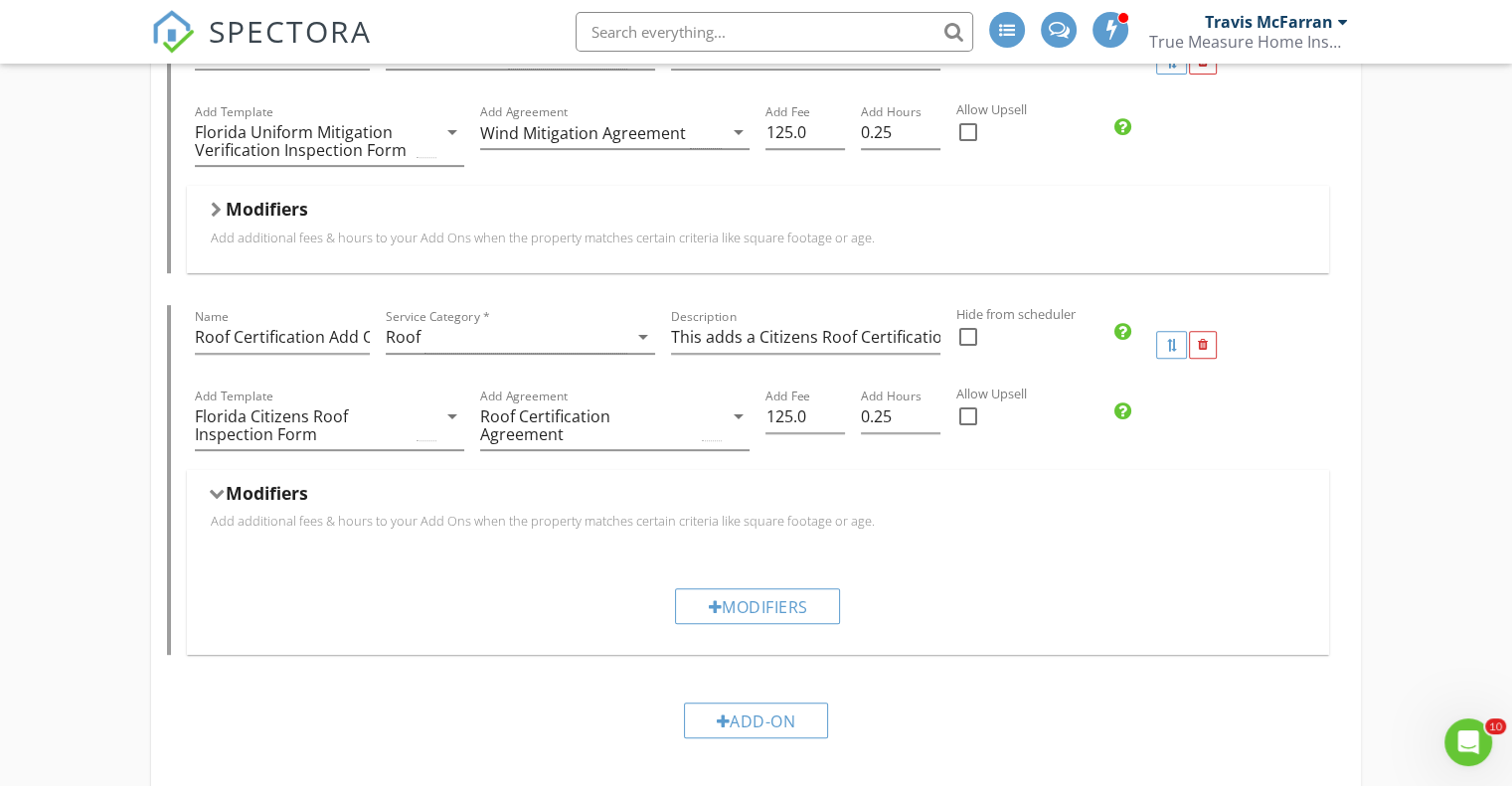click on "Modifiers" at bounding box center (757, 497) 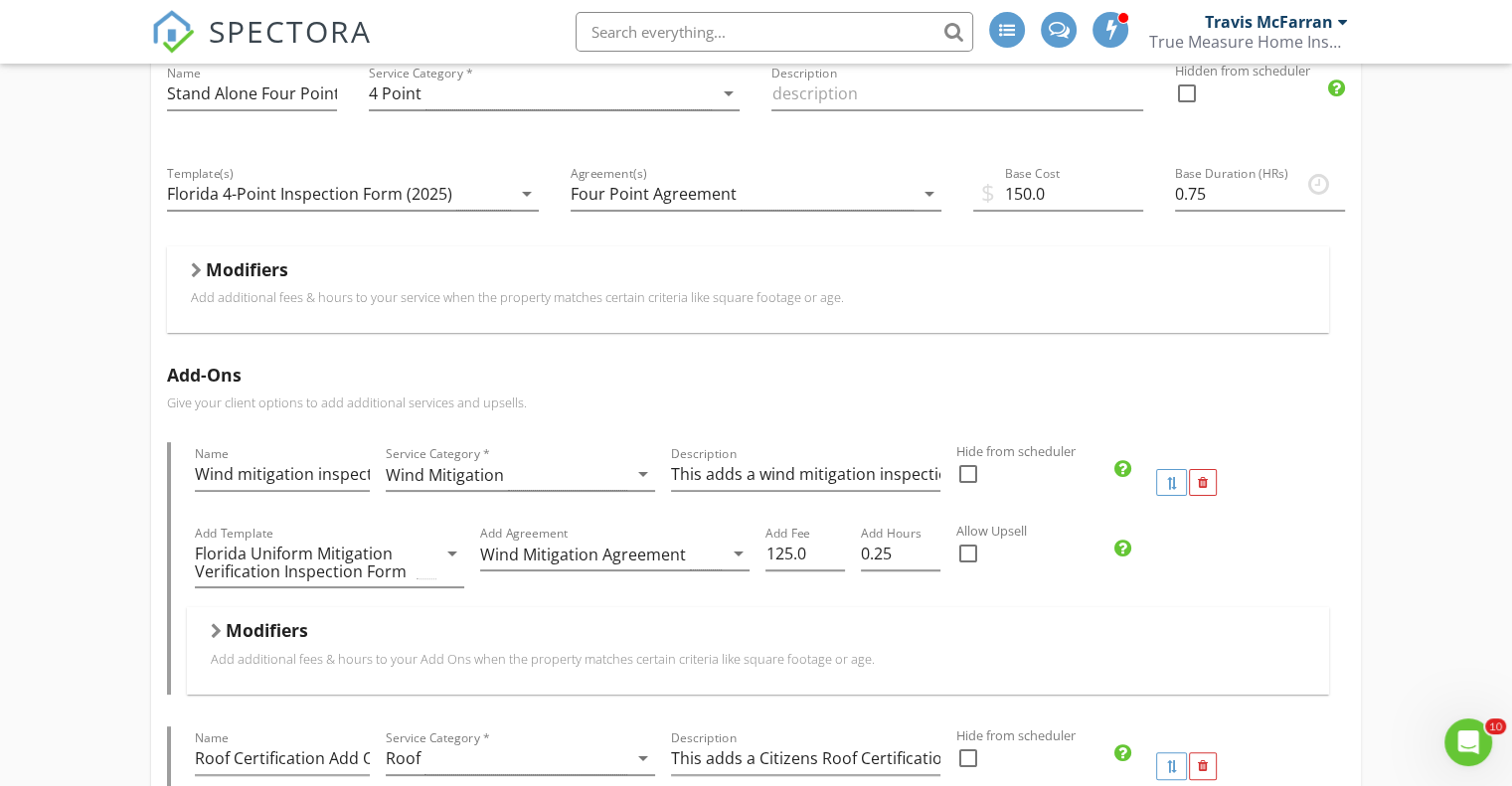 scroll, scrollTop: 298, scrollLeft: 0, axis: vertical 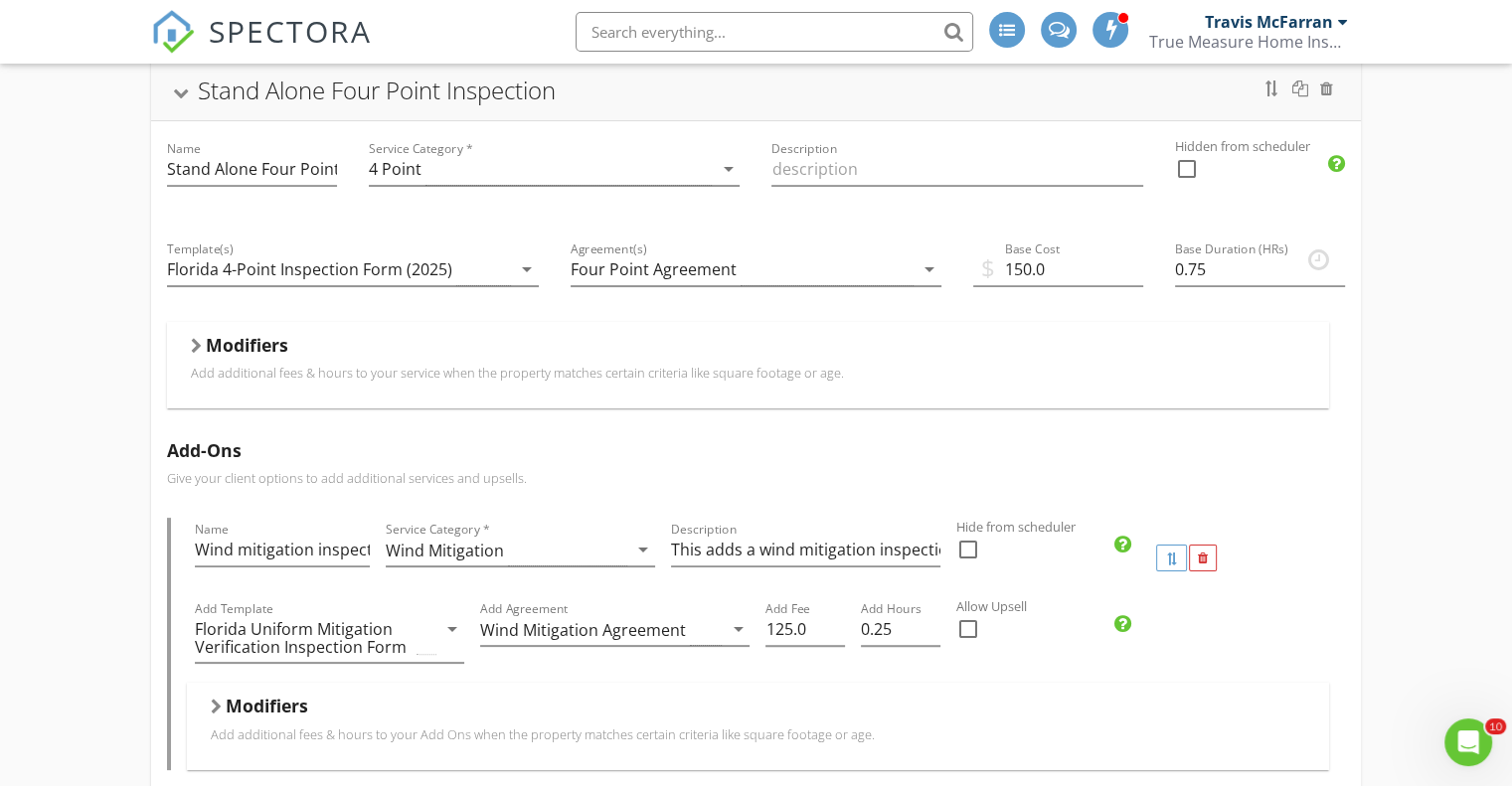 click on "Modifiers
Add additional fees & hours to your service when the
property matches certain criteria like square footage or age." at bounding box center [748, 365] 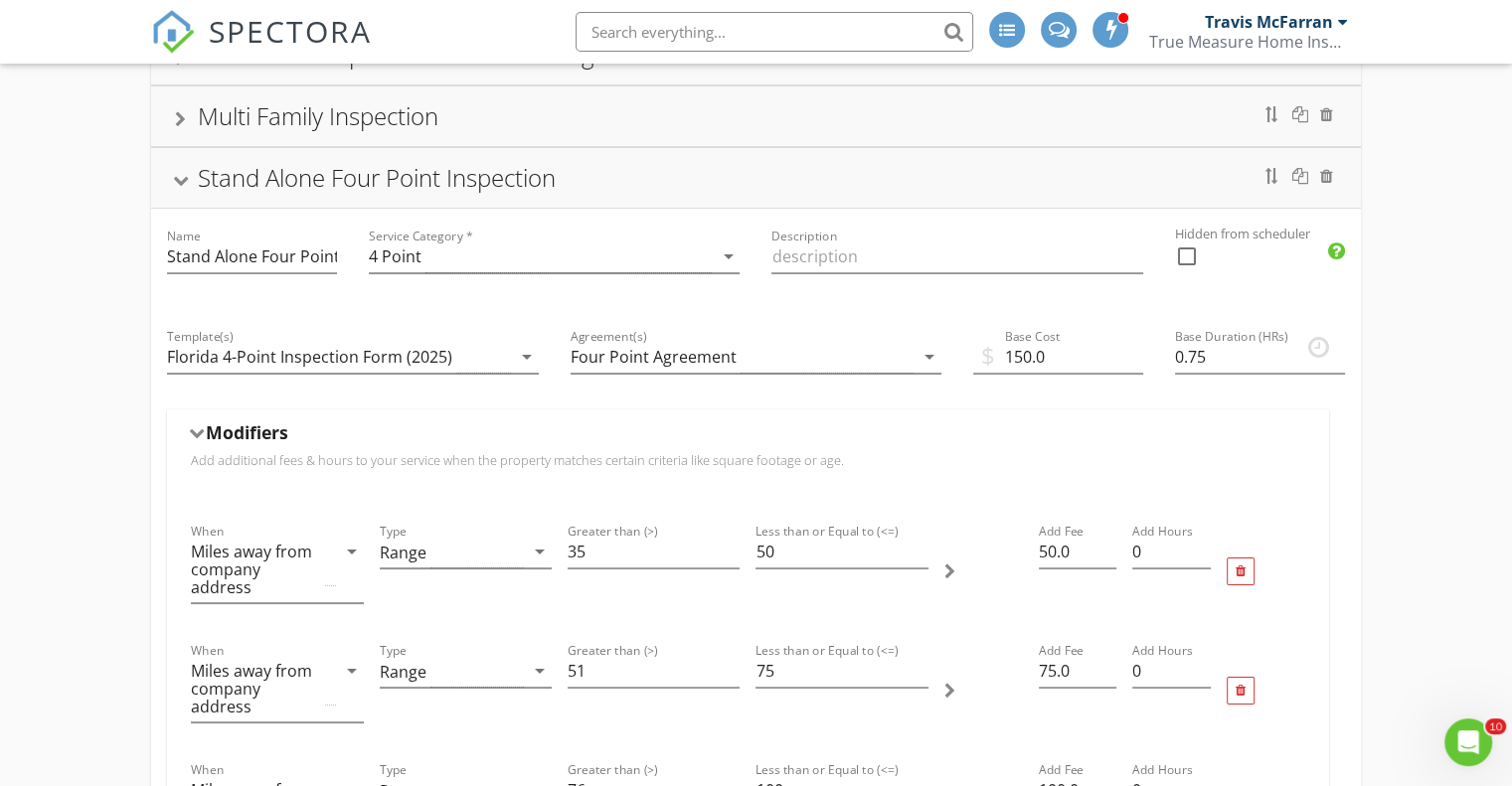 scroll, scrollTop: 199, scrollLeft: 0, axis: vertical 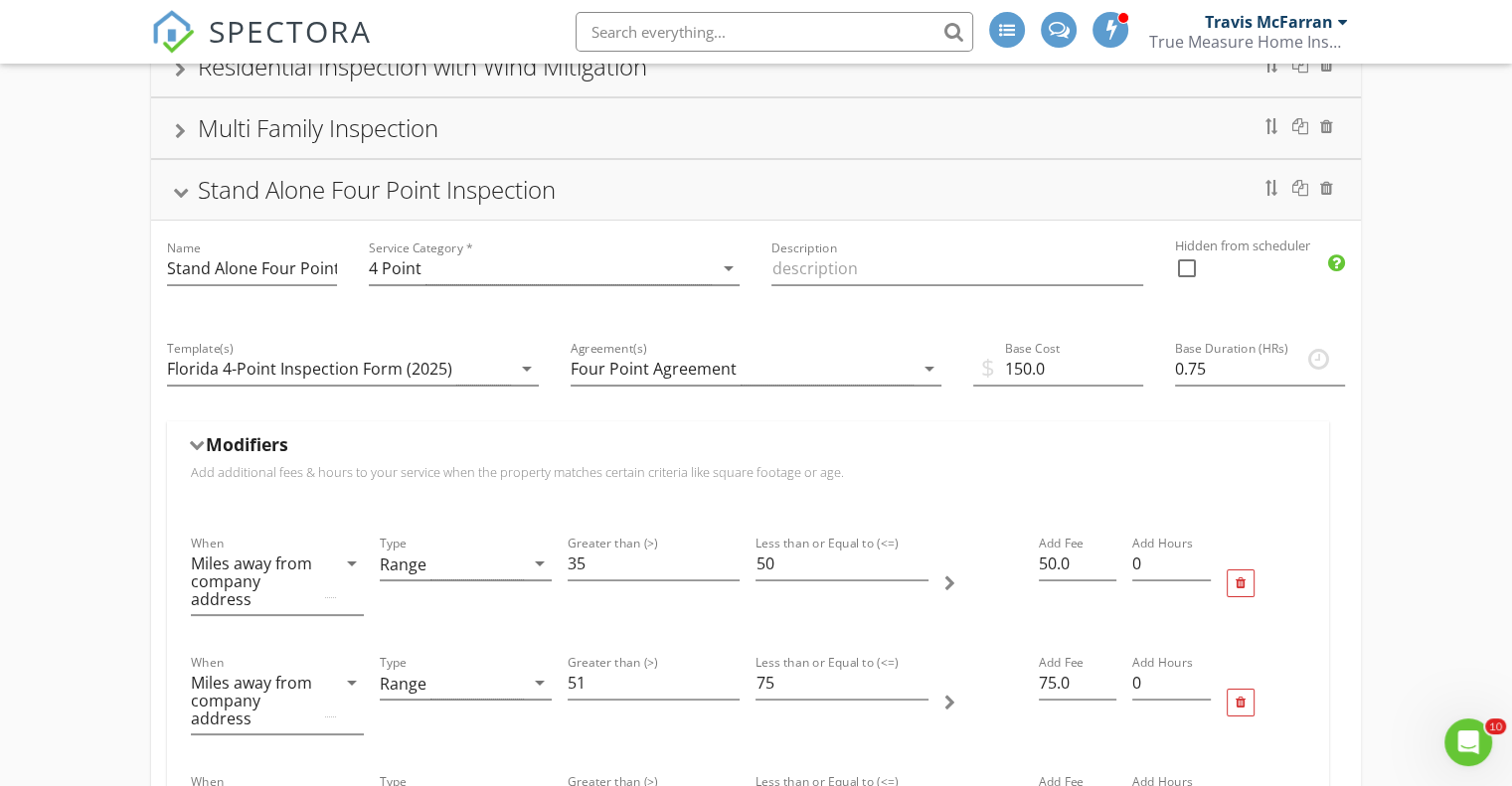 click at bounding box center (197, 444) 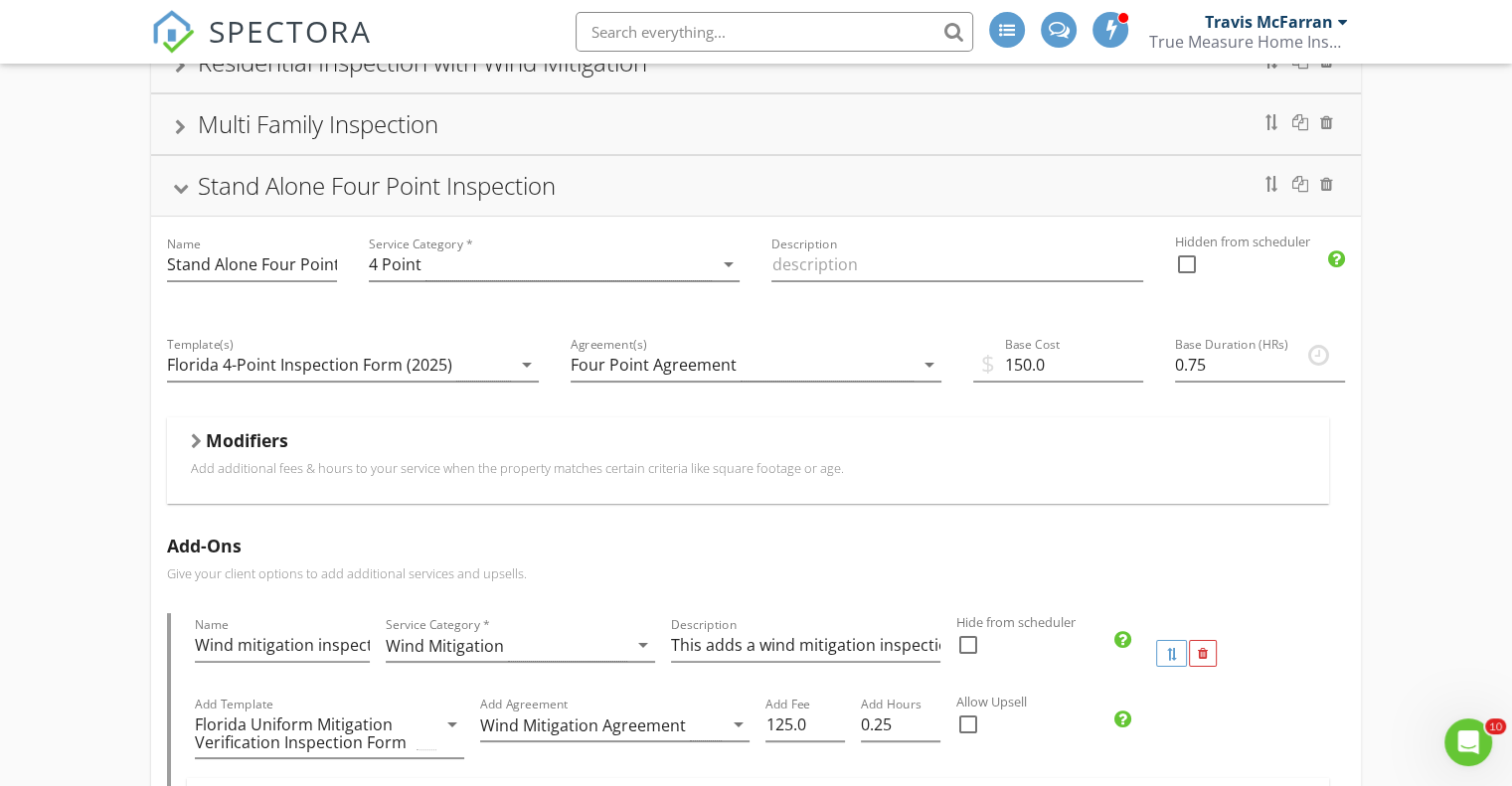 scroll, scrollTop: 99, scrollLeft: 0, axis: vertical 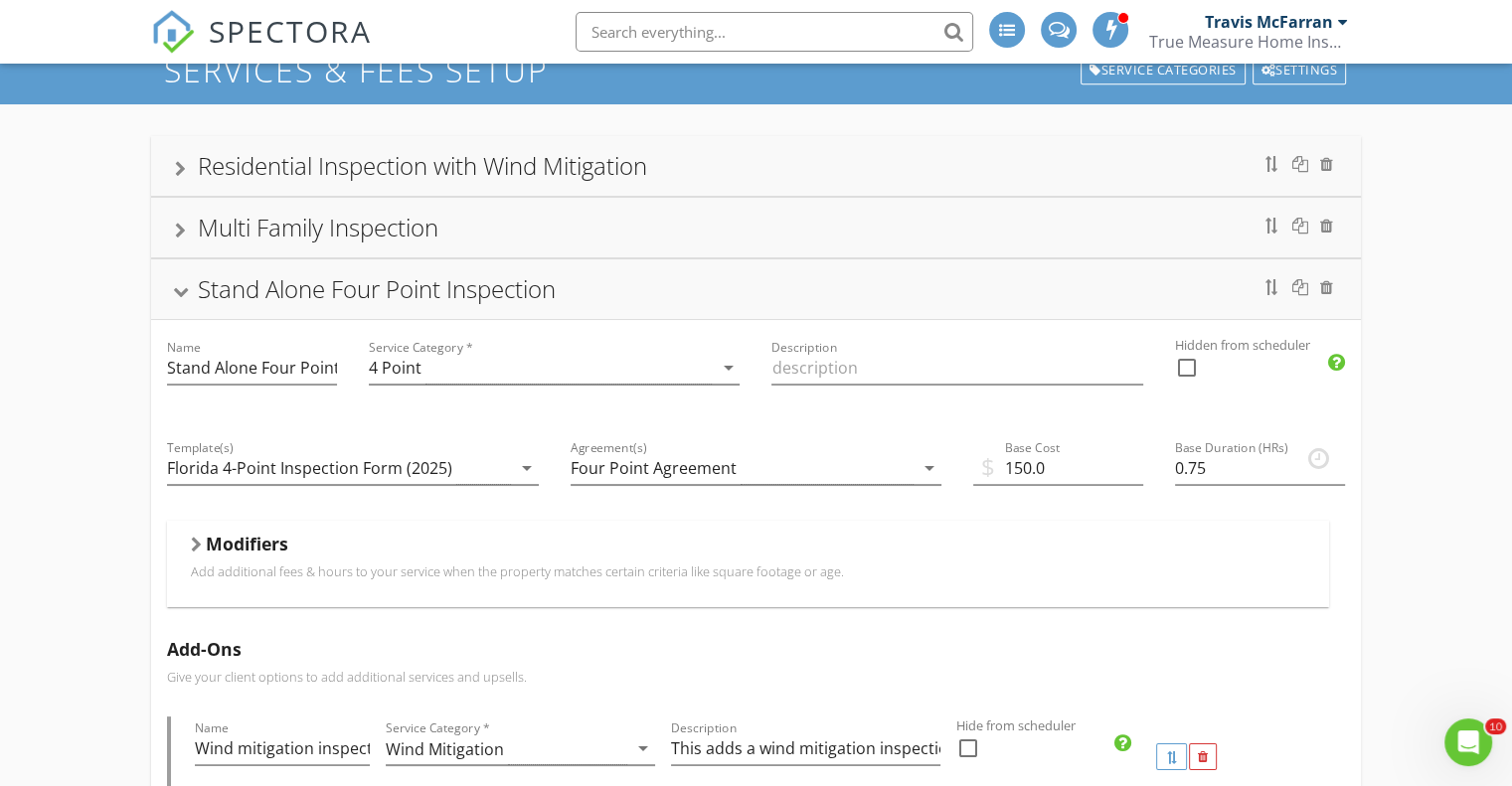click on "Stand Alone Four Point Inspection" at bounding box center [756, 289] 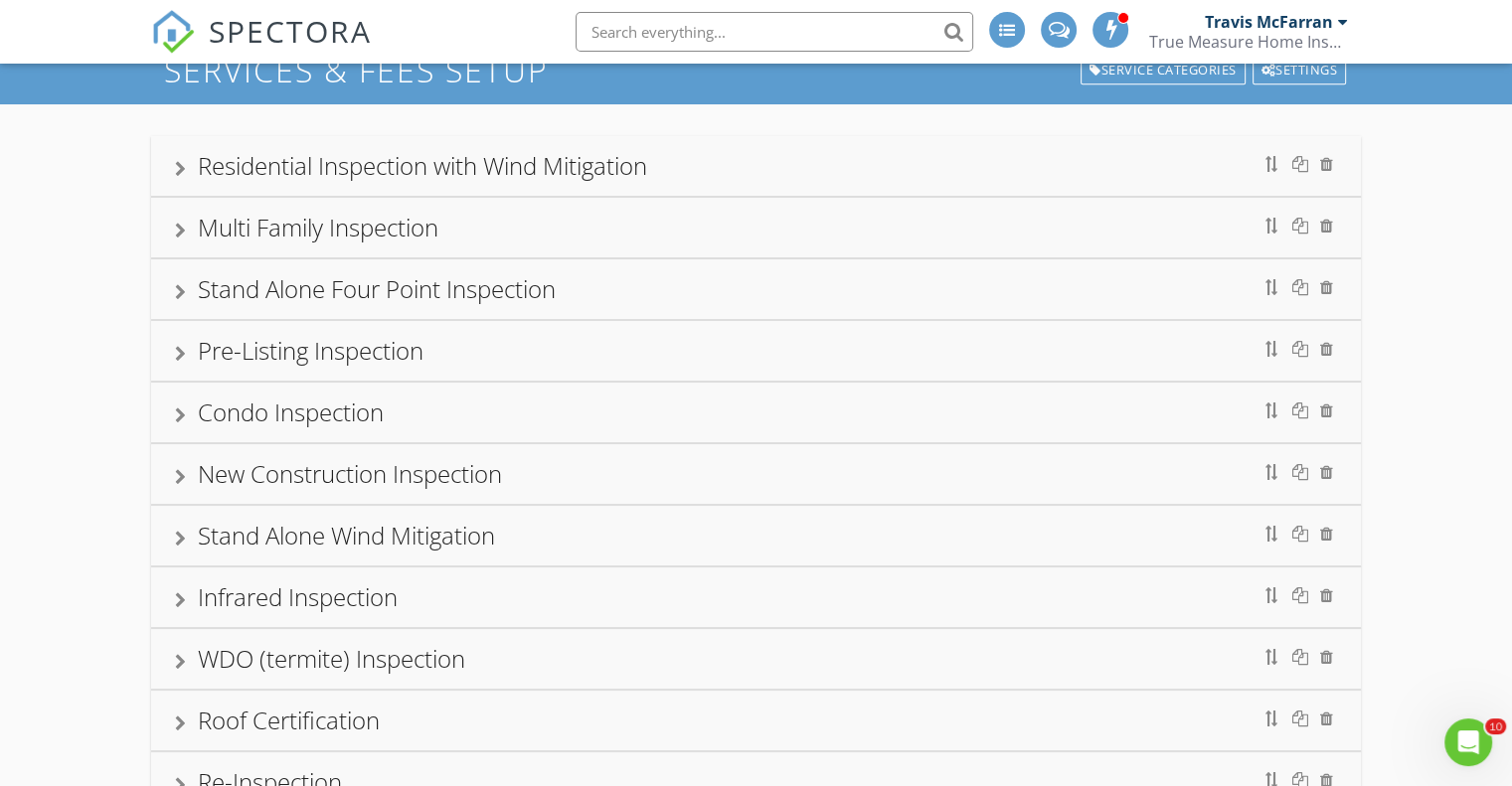 click on "Residential Inspection with Wind Mitigation         Multi Family Inspection         Stand Alone Four Point Inspection   Name Stand Alone Four Point Inspection   Service Category * 4 Point arrow_drop_down   Description   Hidden from scheduler   check_box_outline_blank             Pre-Listing Inspection         Condo Inspection         New Construction Inspection         Stand Alone Wind Mitigation         Infrared Inspection         WDO (termite) Inspection         Roof Certification         Re-Inspection         Roof leak investigation         Mold Assessment         Four Point for Purchase         Storm Damage Assessment         Siding Repair         HVAC Inspection         Commercial Inspection         Dock/Seawall Inspection
Add Service
Undelete Service" at bounding box center (756, 762) 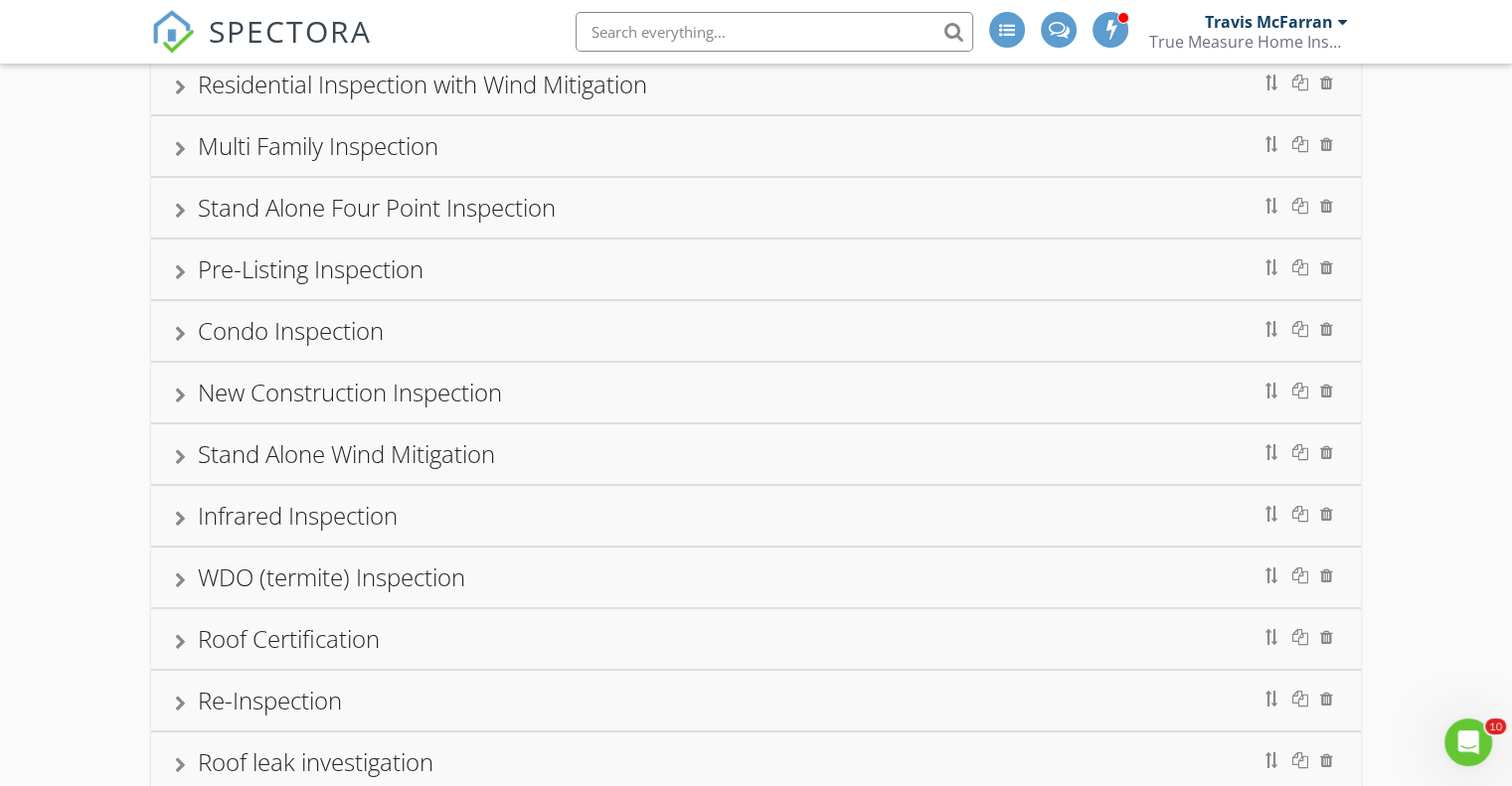 scroll, scrollTop: 0, scrollLeft: 0, axis: both 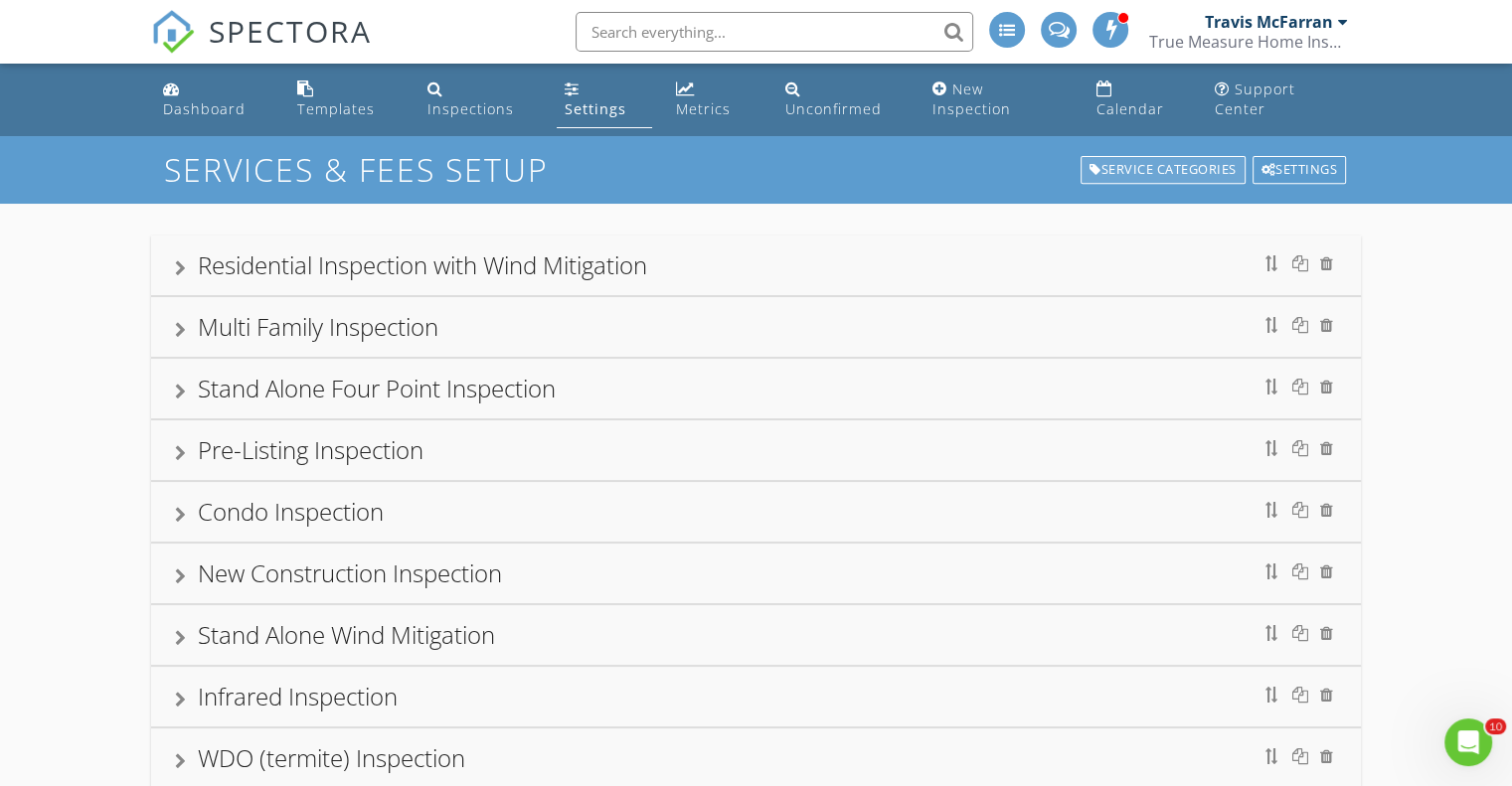 click on "Service Categories" at bounding box center [1163, 170] 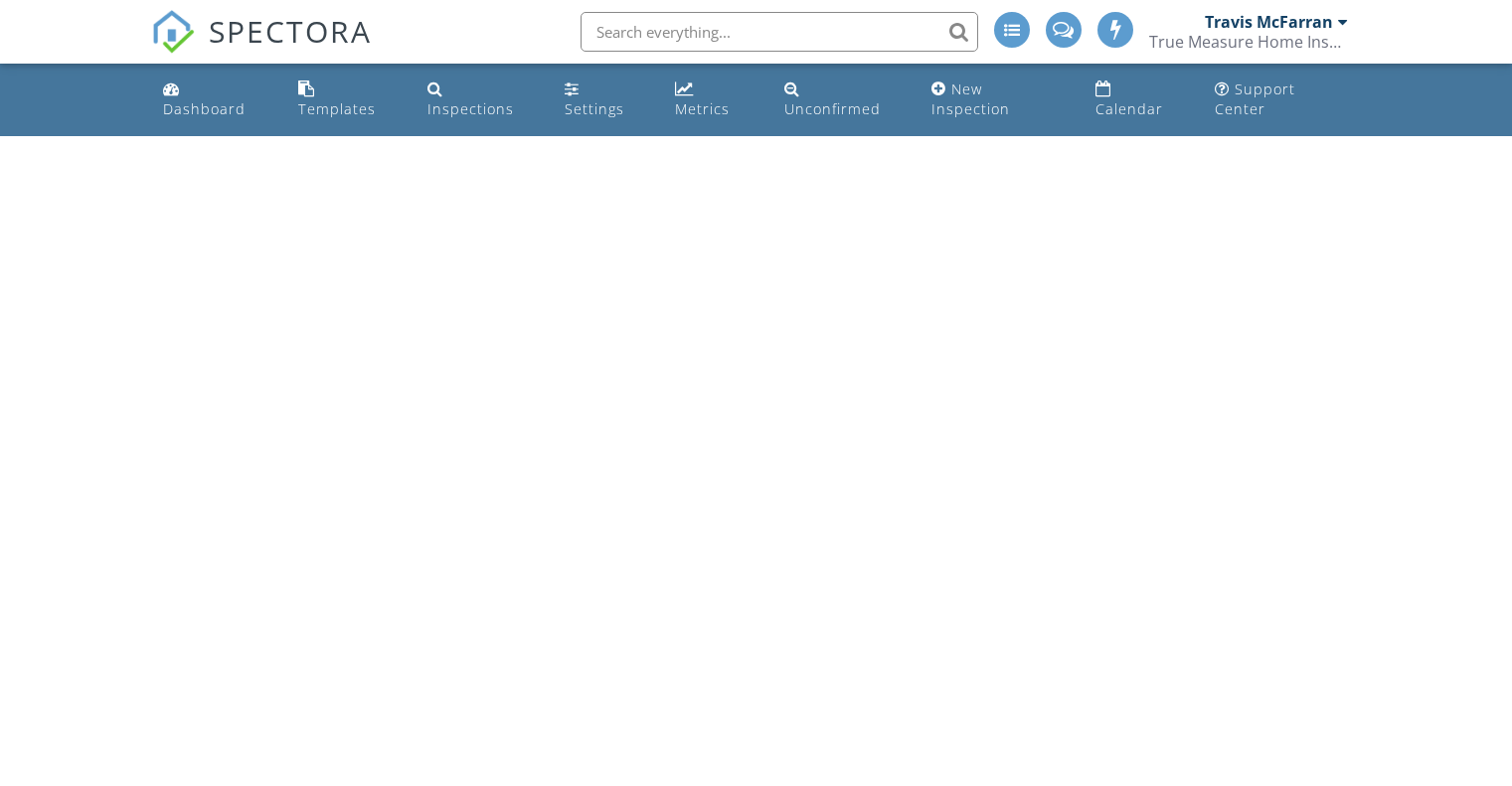 scroll, scrollTop: 0, scrollLeft: 0, axis: both 